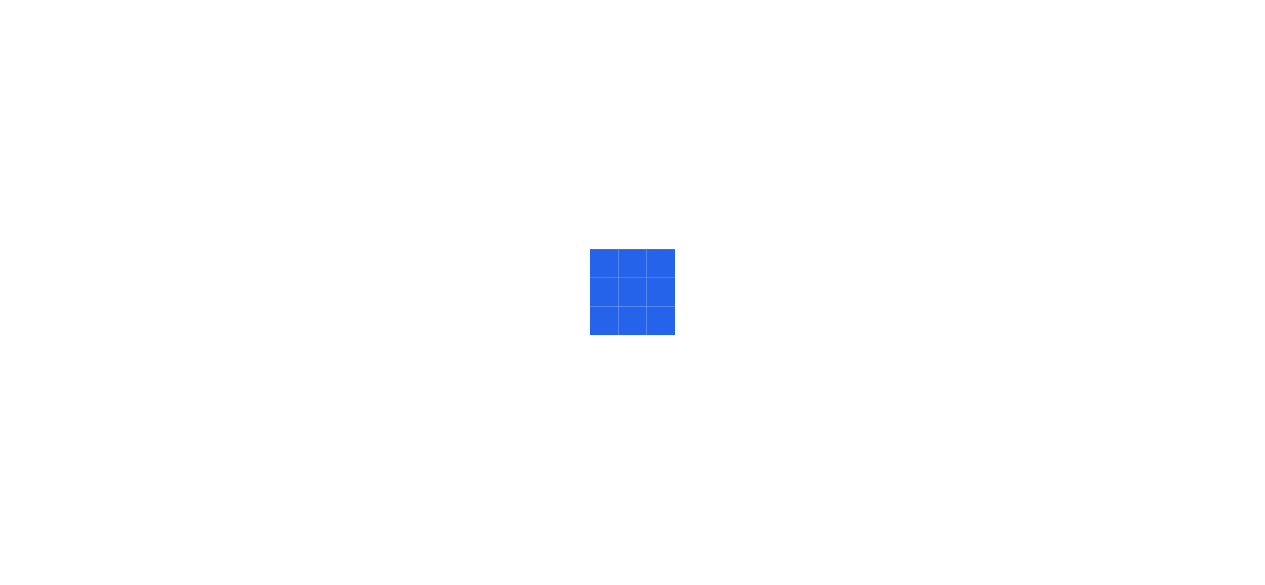 scroll, scrollTop: 0, scrollLeft: 0, axis: both 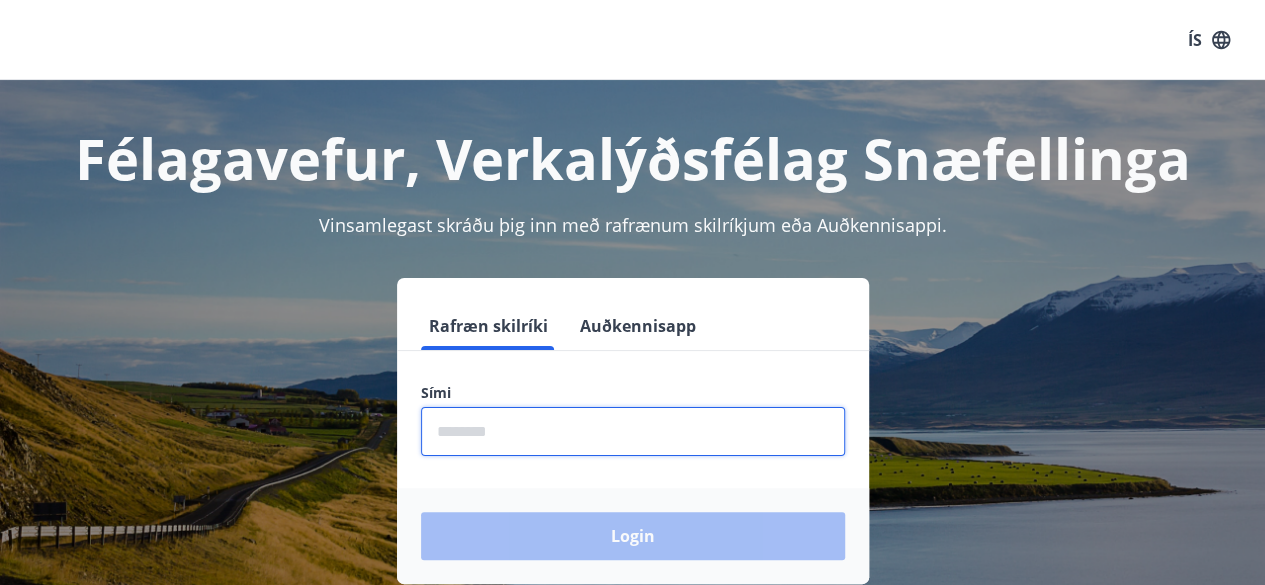 click at bounding box center [633, 431] 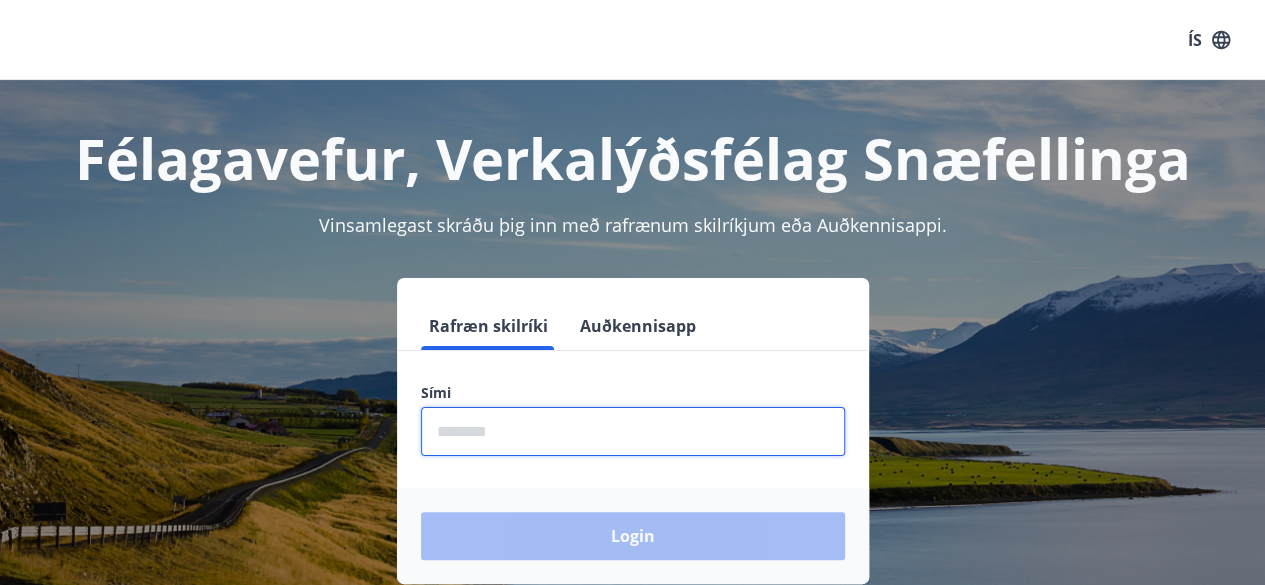 type on "********" 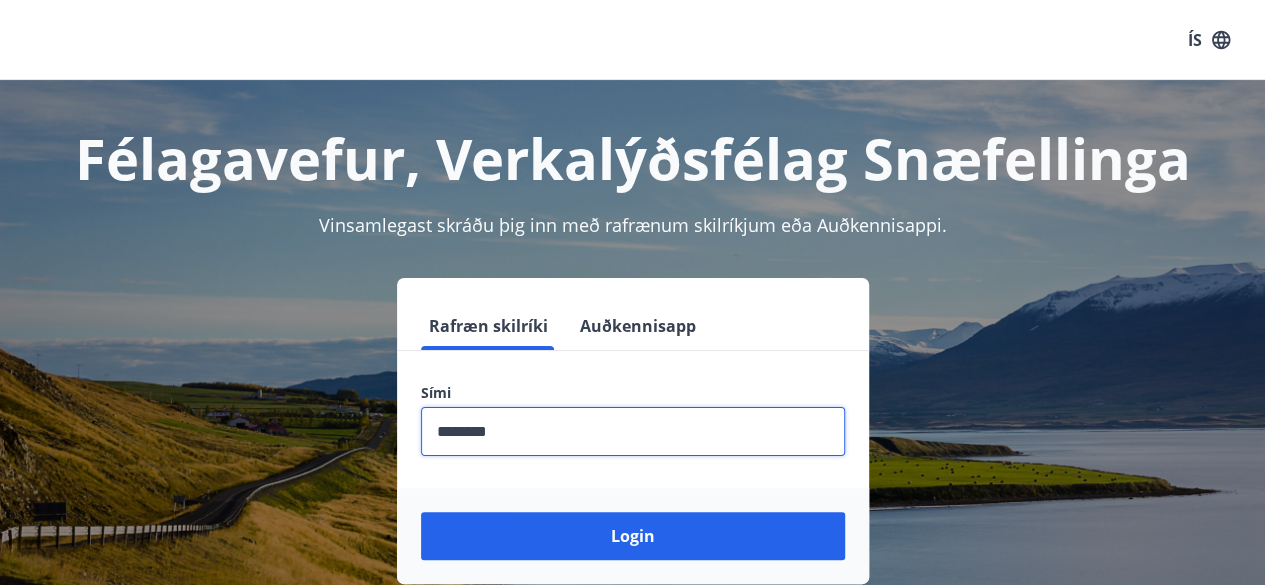 click on "Login" at bounding box center [633, 536] 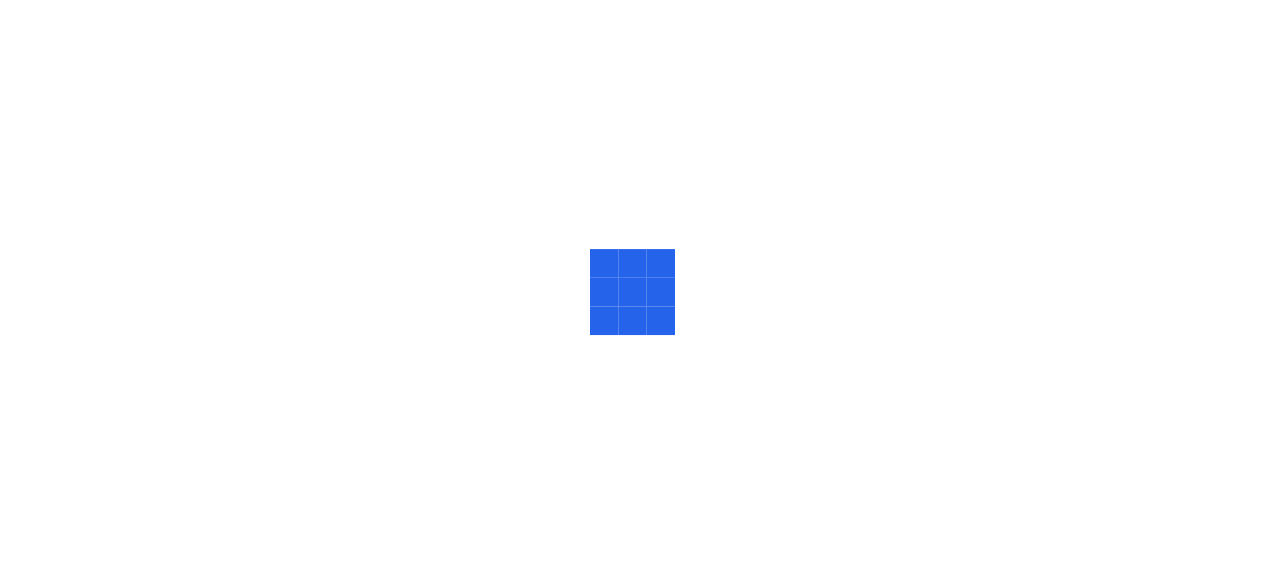 scroll, scrollTop: 0, scrollLeft: 0, axis: both 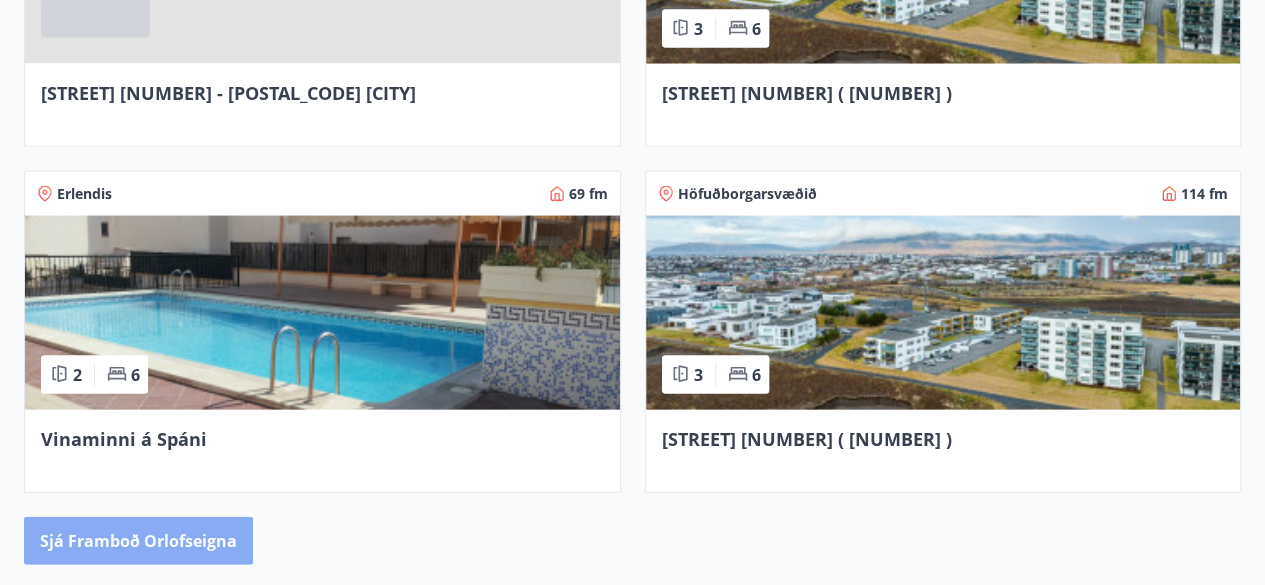 click on "Sjá framboð orlofseigna" at bounding box center (138, 541) 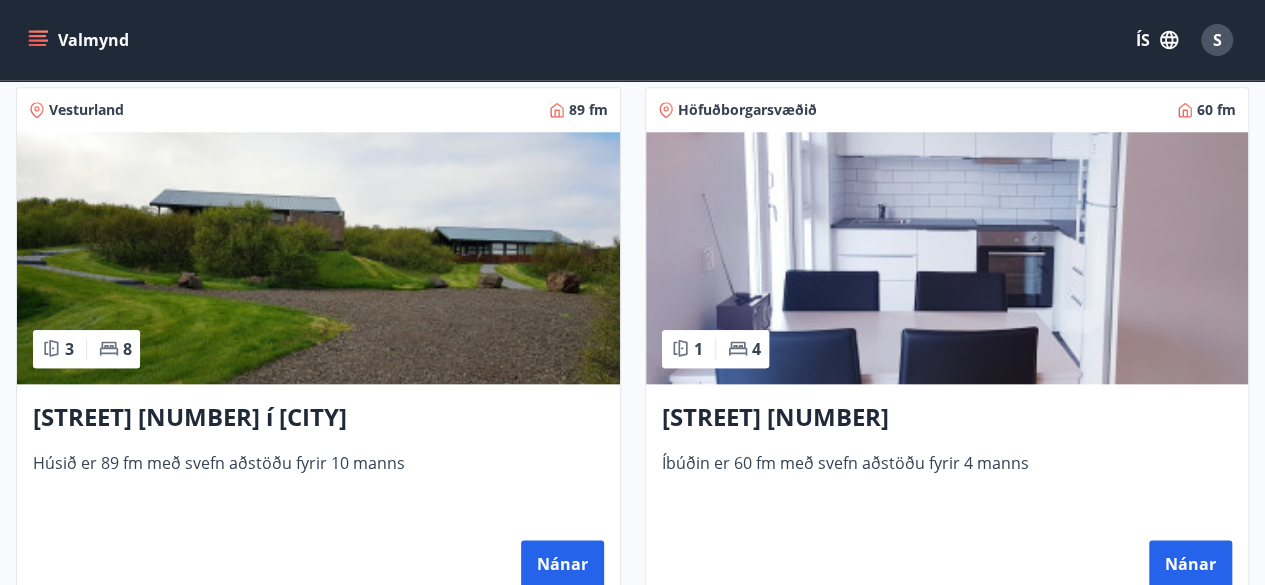 scroll, scrollTop: 960, scrollLeft: 0, axis: vertical 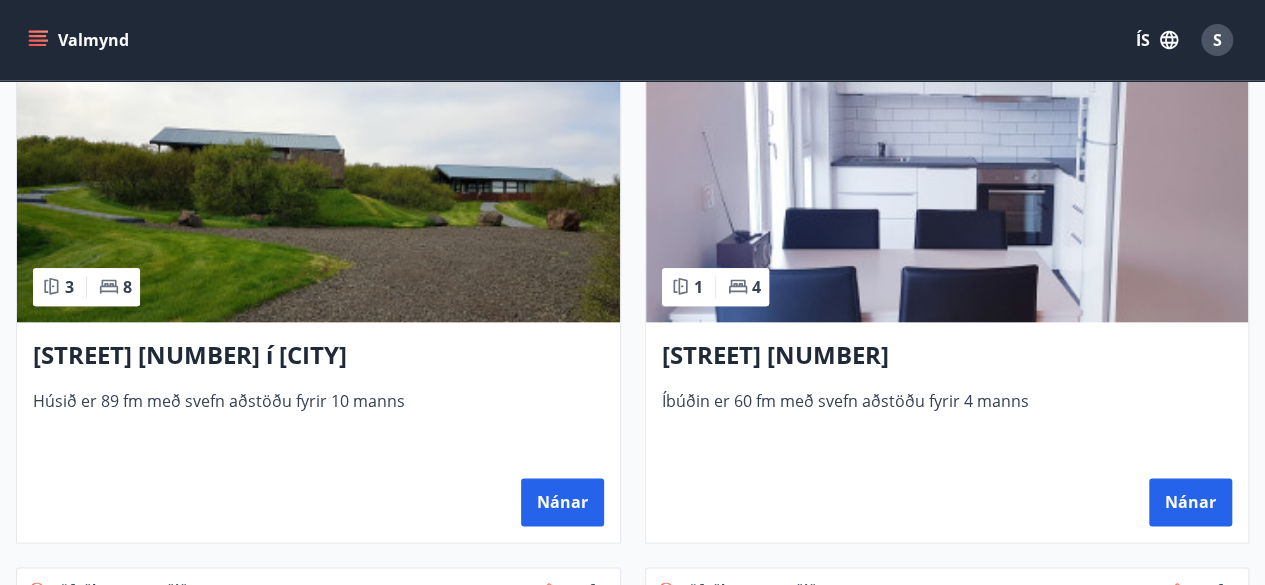 click at bounding box center [947, 196] 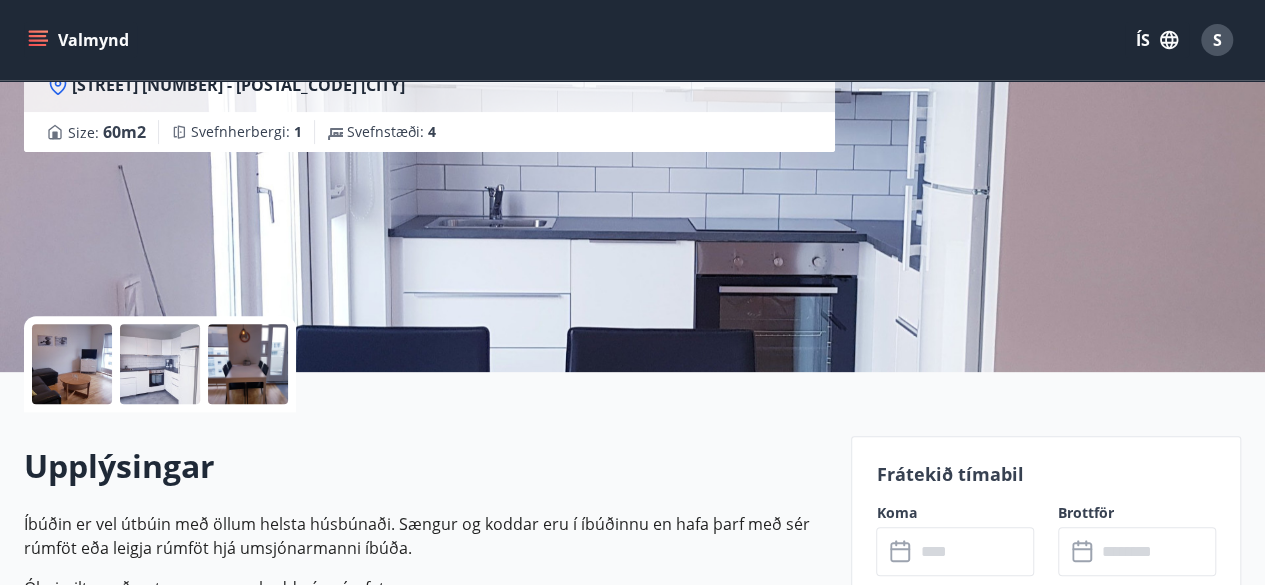scroll, scrollTop: 400, scrollLeft: 0, axis: vertical 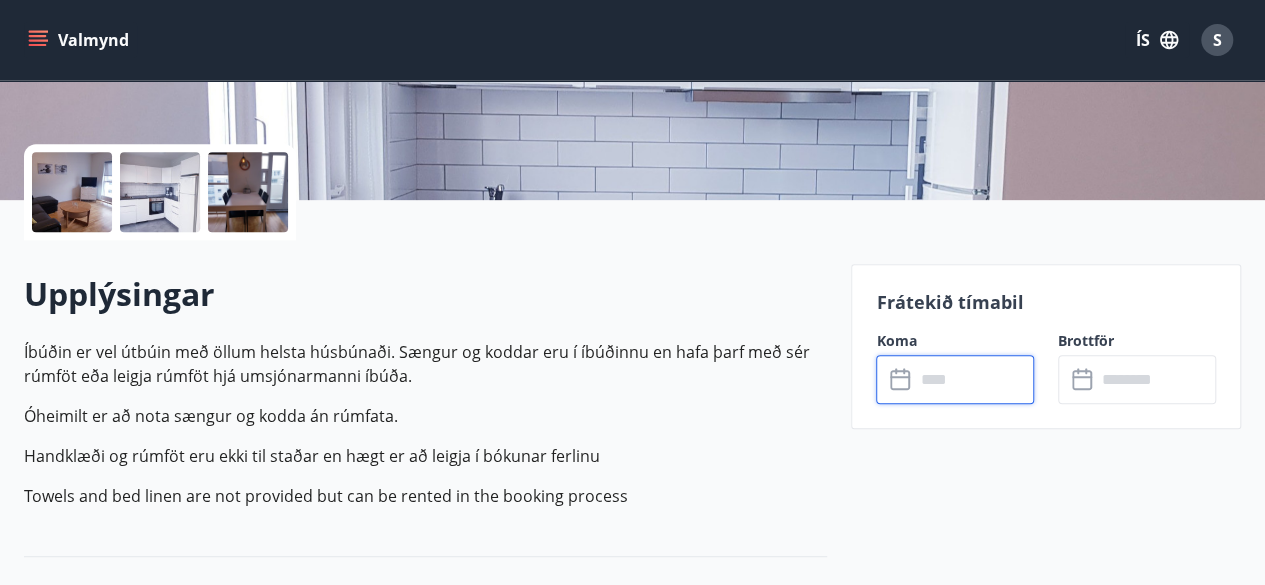 click at bounding box center [974, 379] 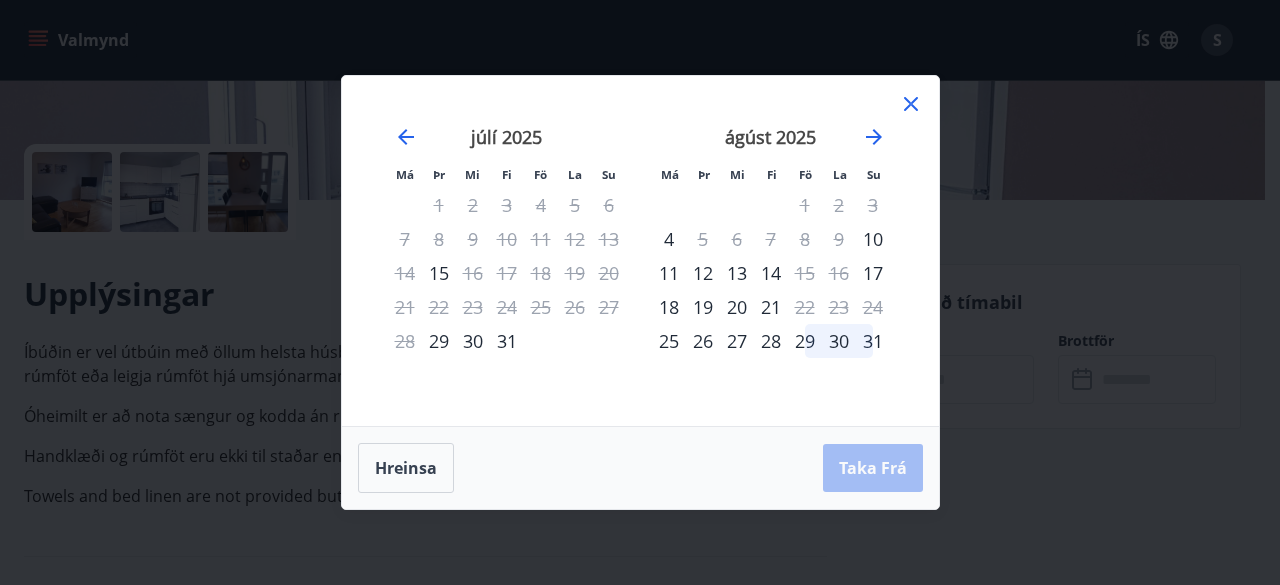 click 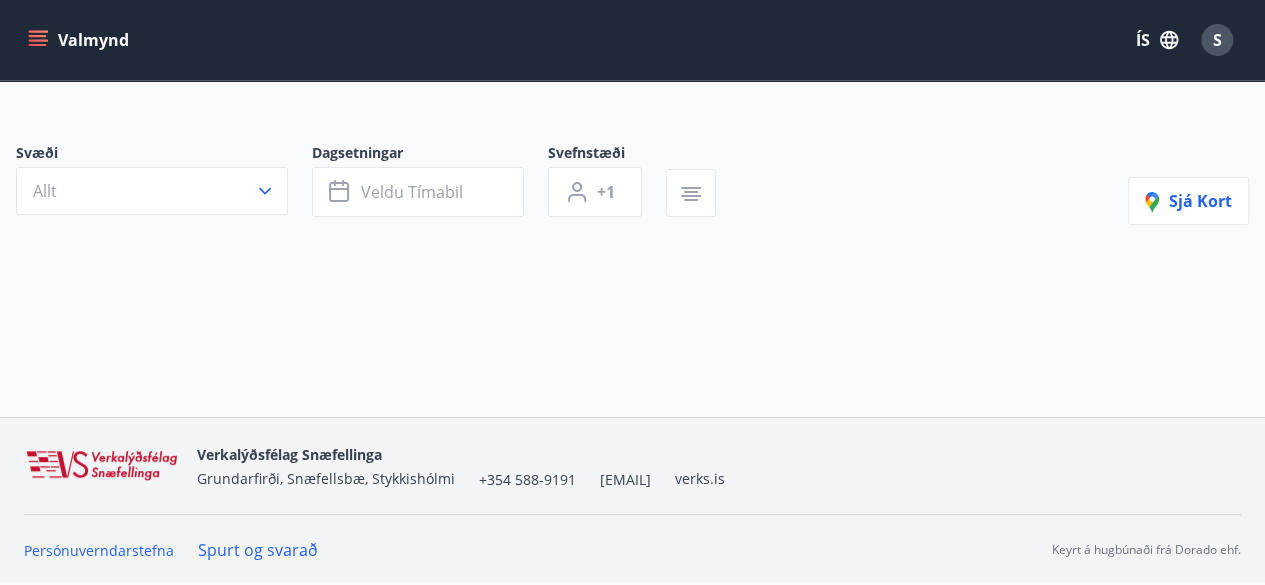 scroll, scrollTop: 0, scrollLeft: 0, axis: both 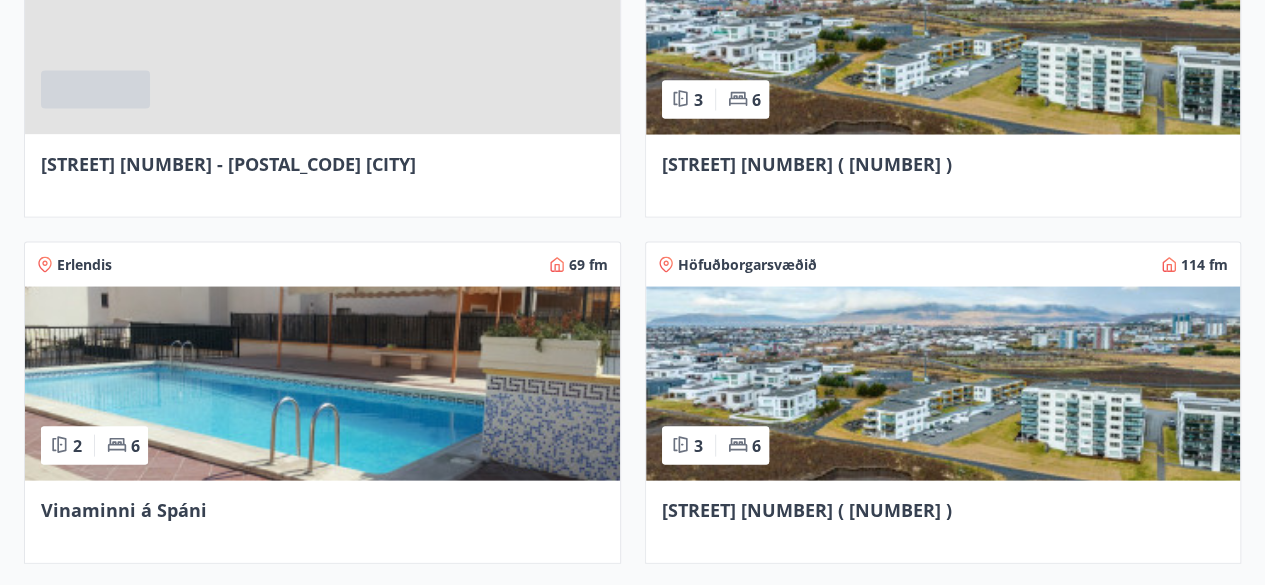 click at bounding box center (943, 37) 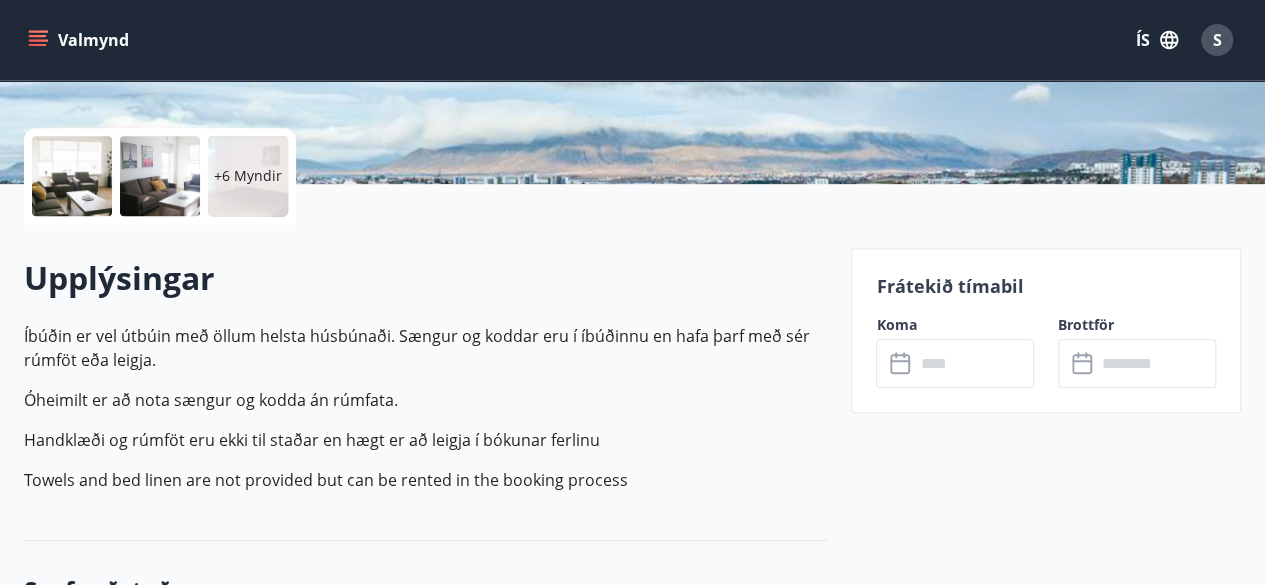 scroll, scrollTop: 440, scrollLeft: 0, axis: vertical 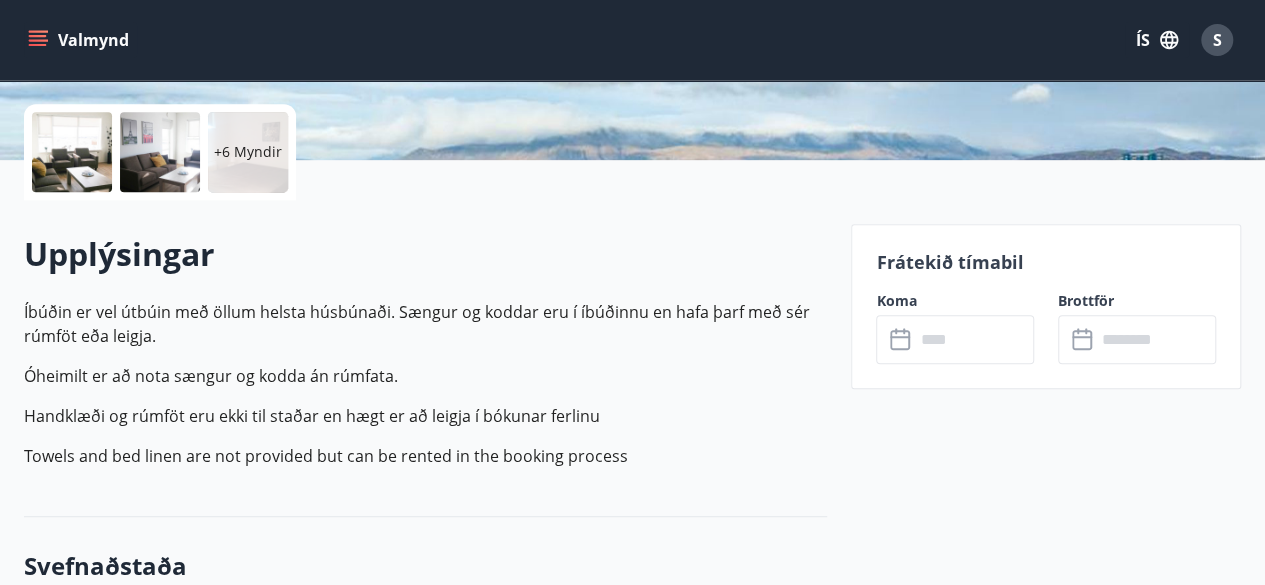 click at bounding box center (974, 339) 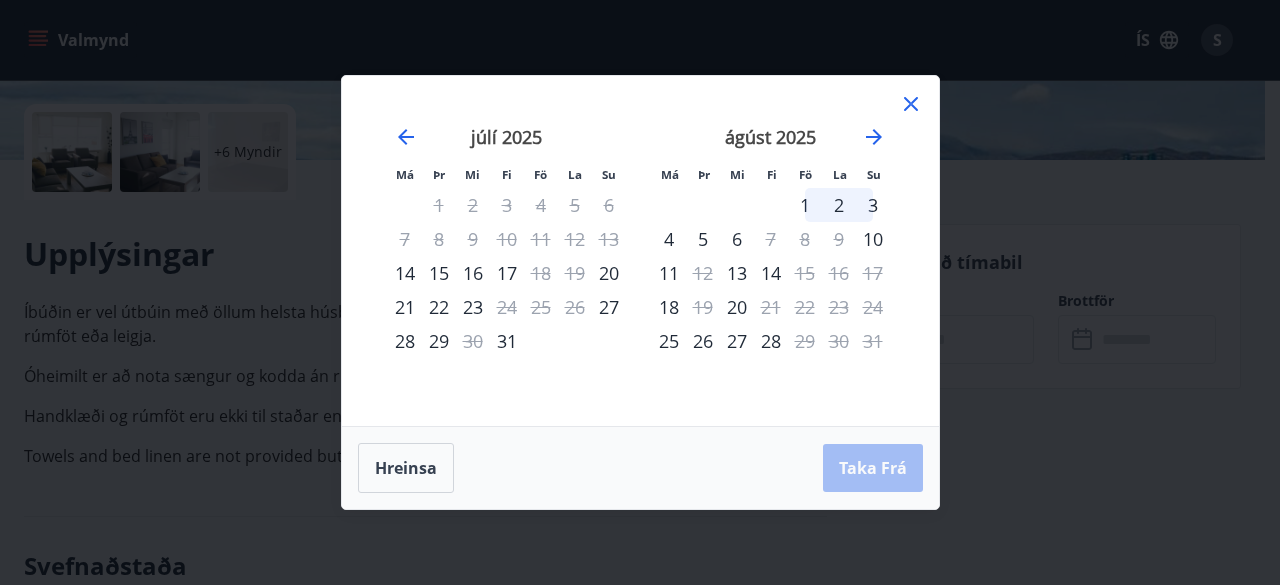click 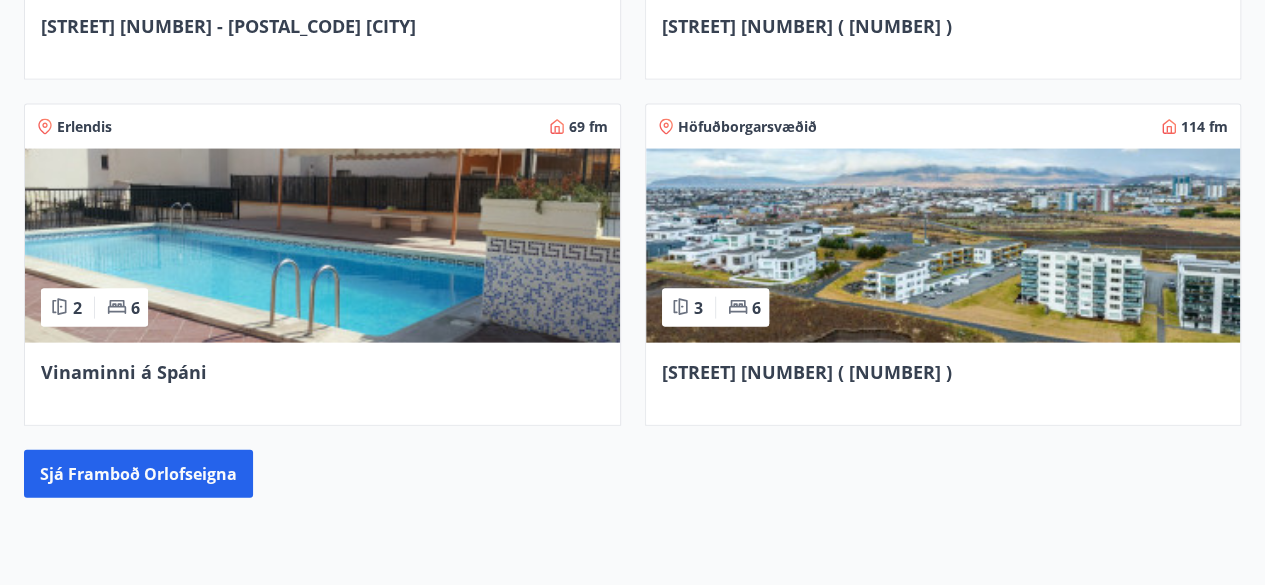 scroll, scrollTop: 2060, scrollLeft: 0, axis: vertical 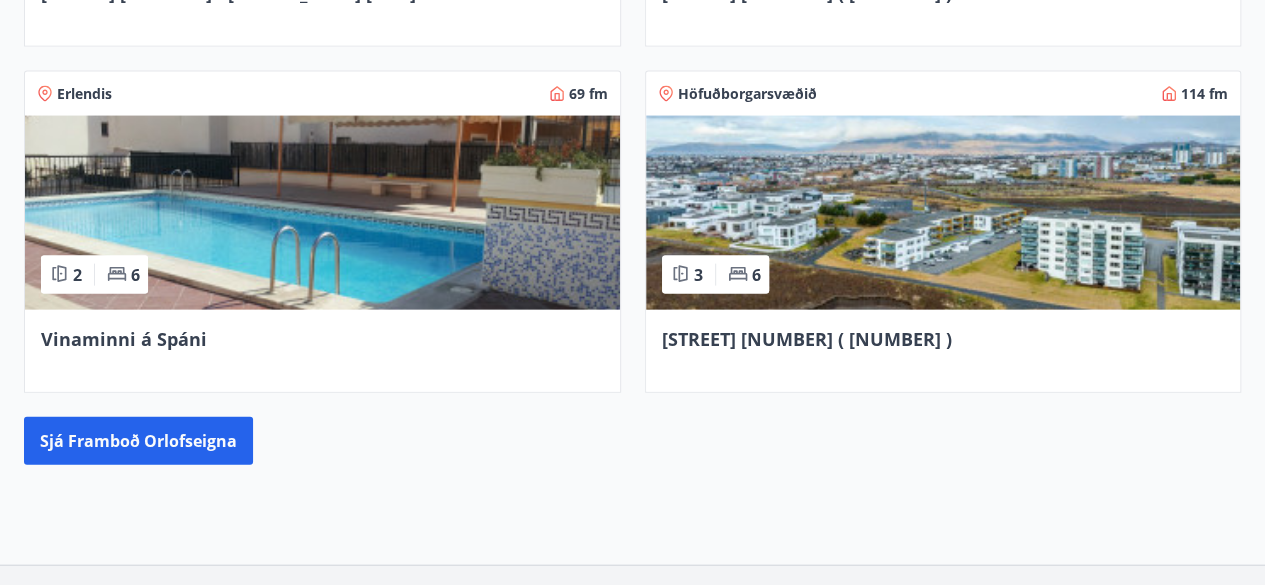 click at bounding box center [943, 213] 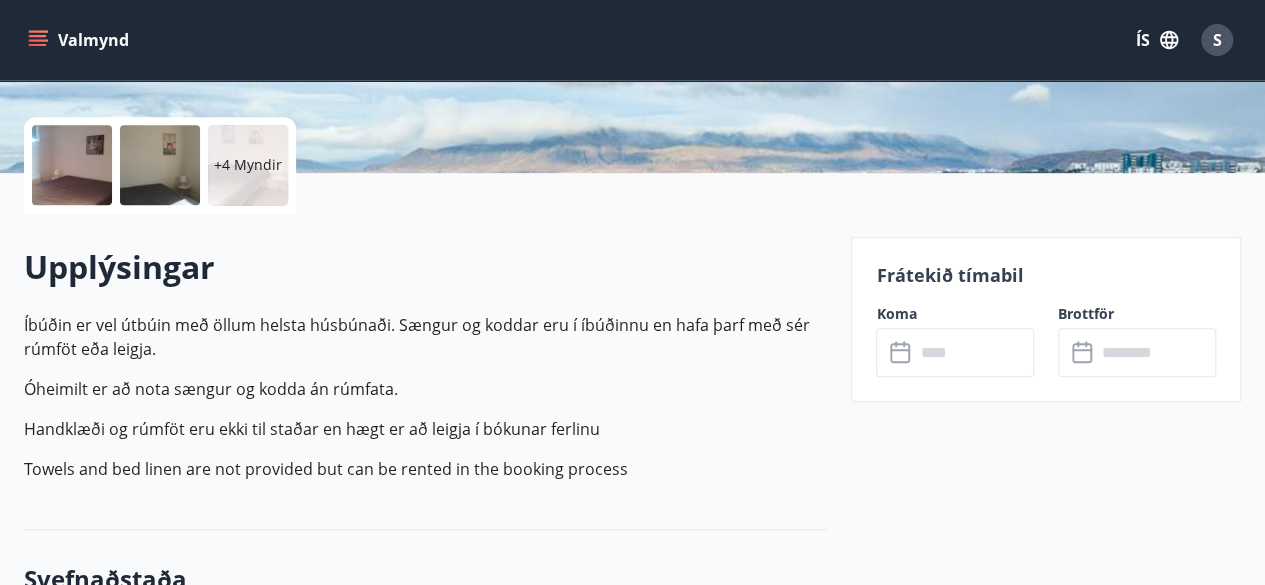 scroll, scrollTop: 440, scrollLeft: 0, axis: vertical 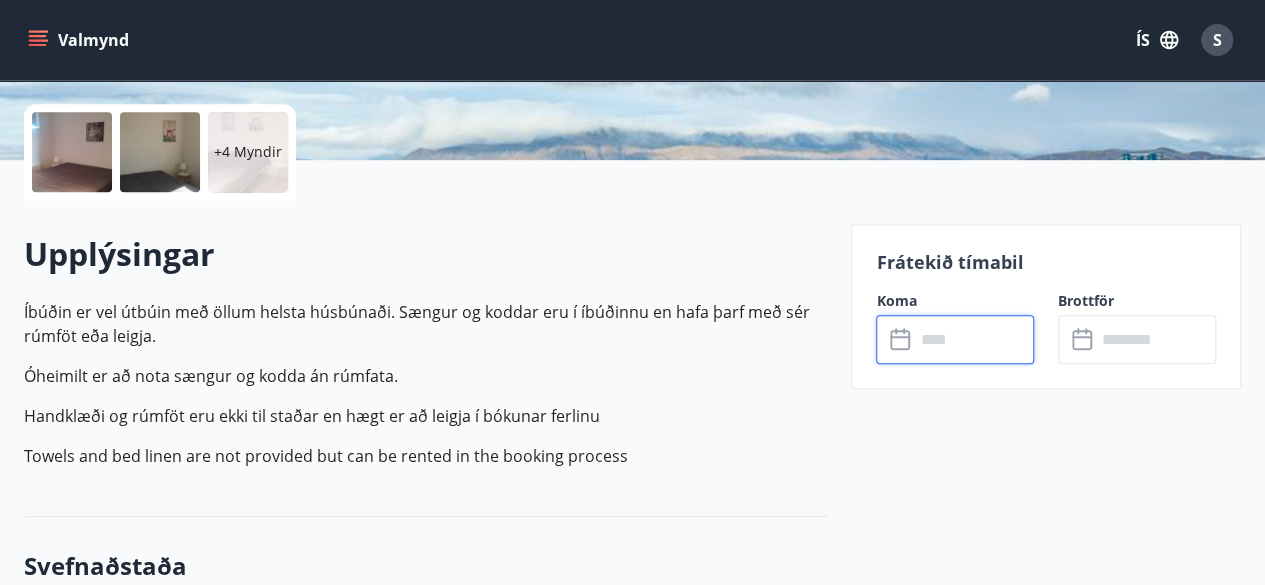 click at bounding box center [974, 339] 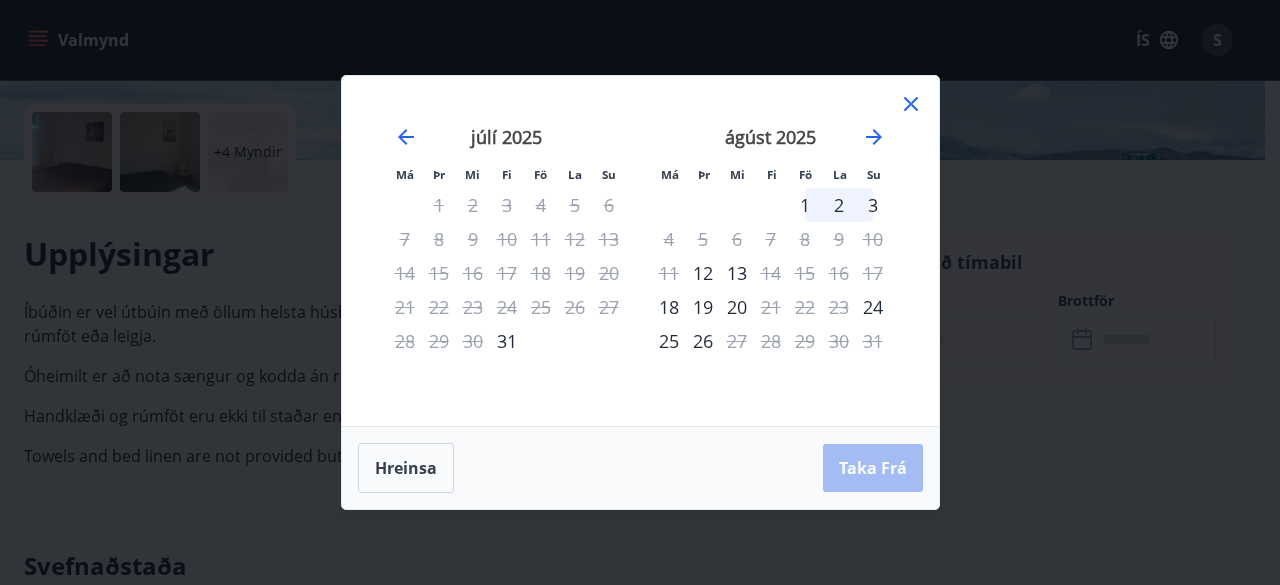 click 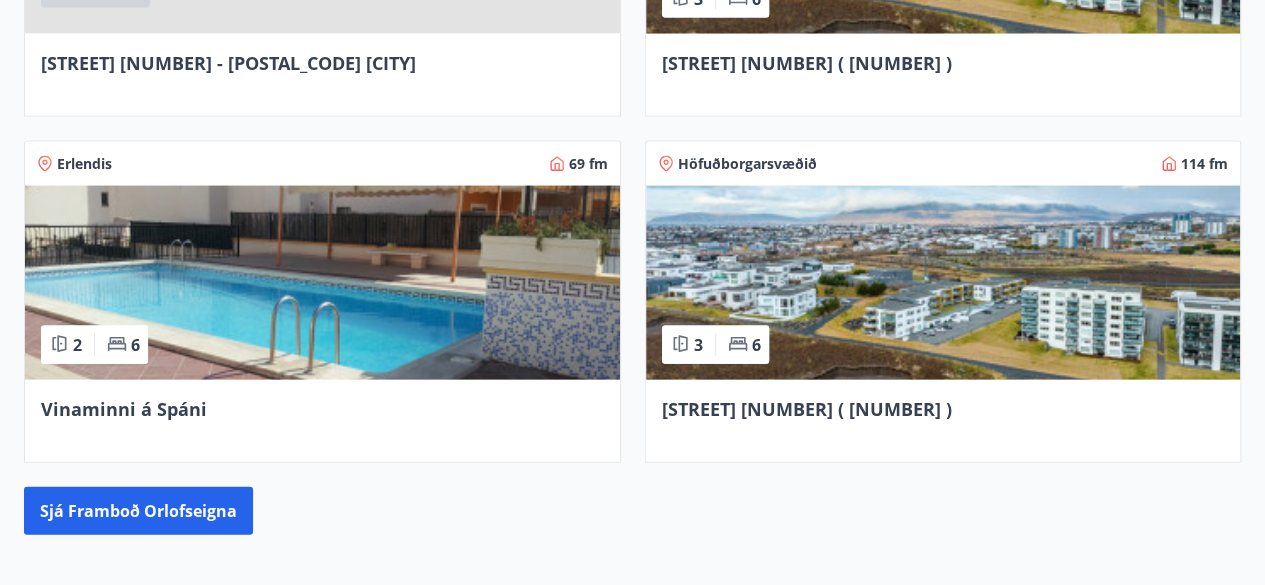 scroll, scrollTop: 2004, scrollLeft: 0, axis: vertical 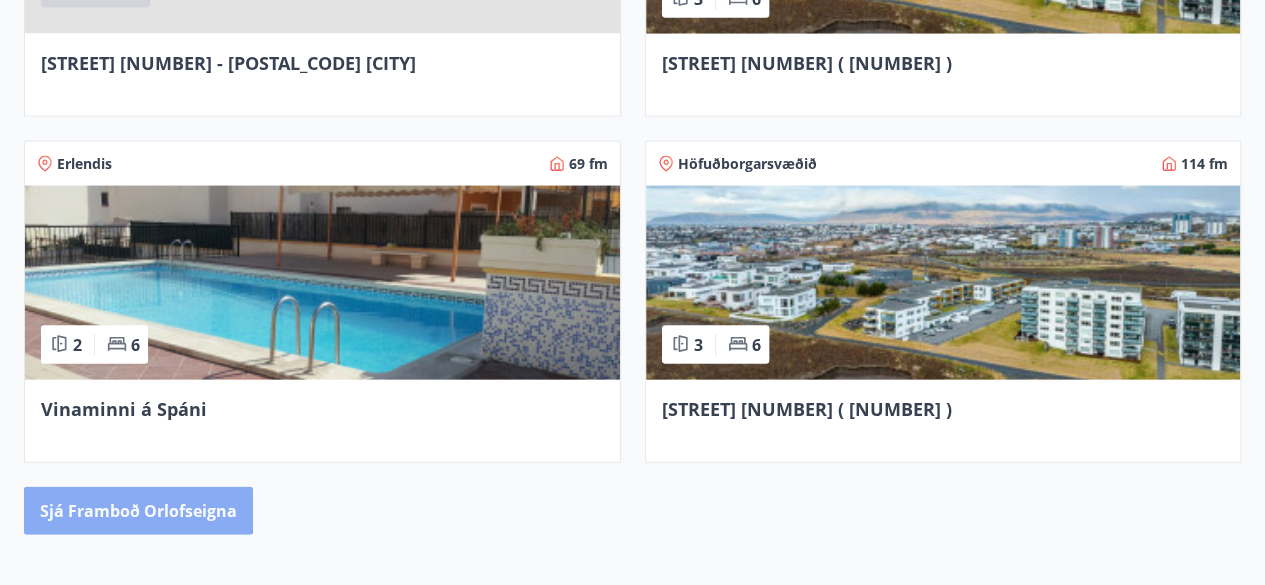 click on "Sjá framboð orlofseigna" at bounding box center (138, 511) 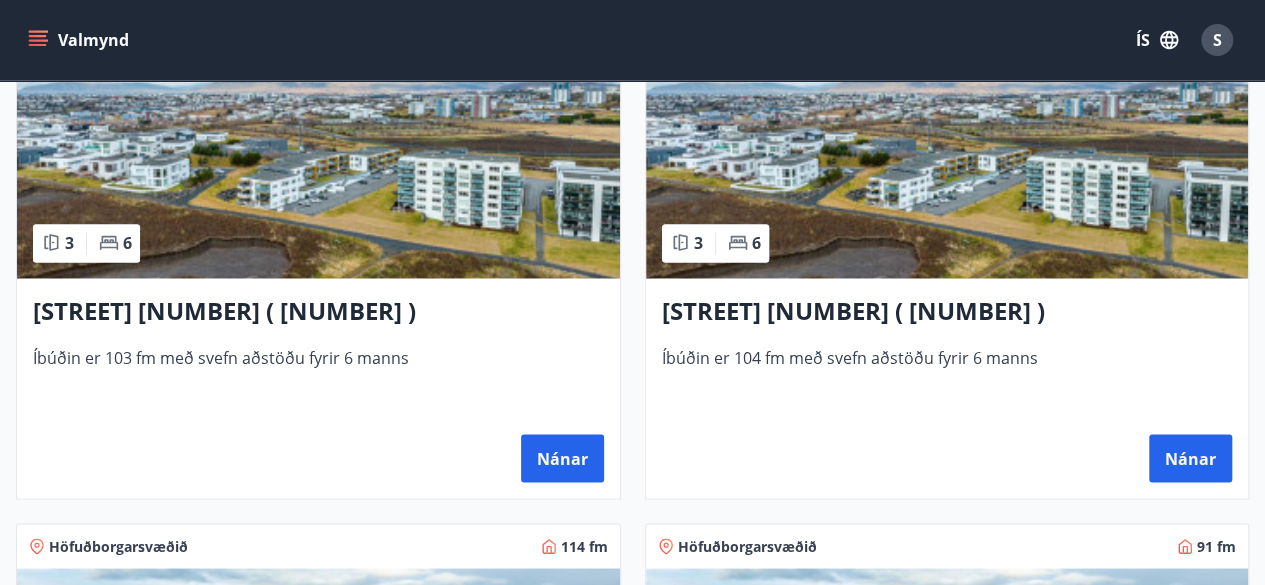 scroll, scrollTop: 1640, scrollLeft: 0, axis: vertical 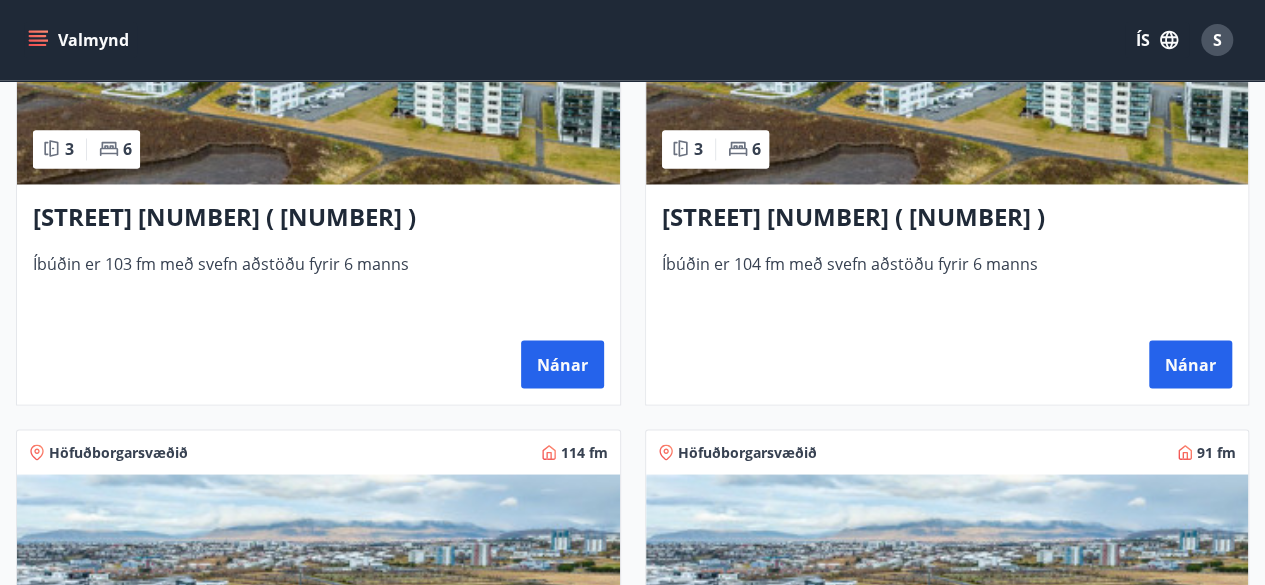click at bounding box center [947, 58] 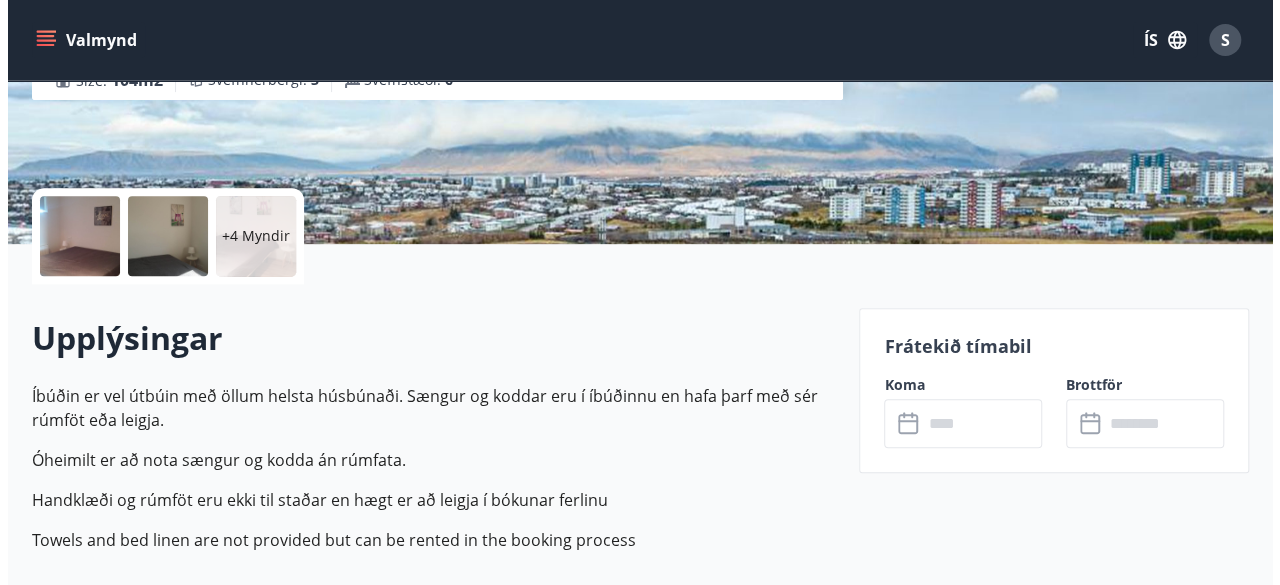scroll, scrollTop: 360, scrollLeft: 0, axis: vertical 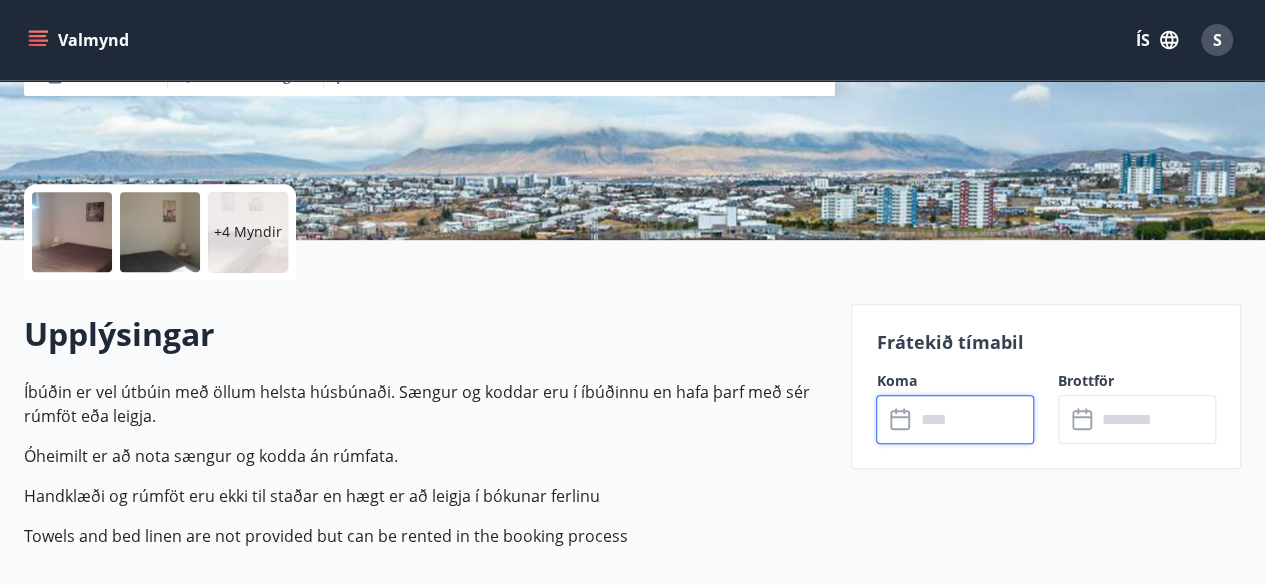 click at bounding box center [974, 419] 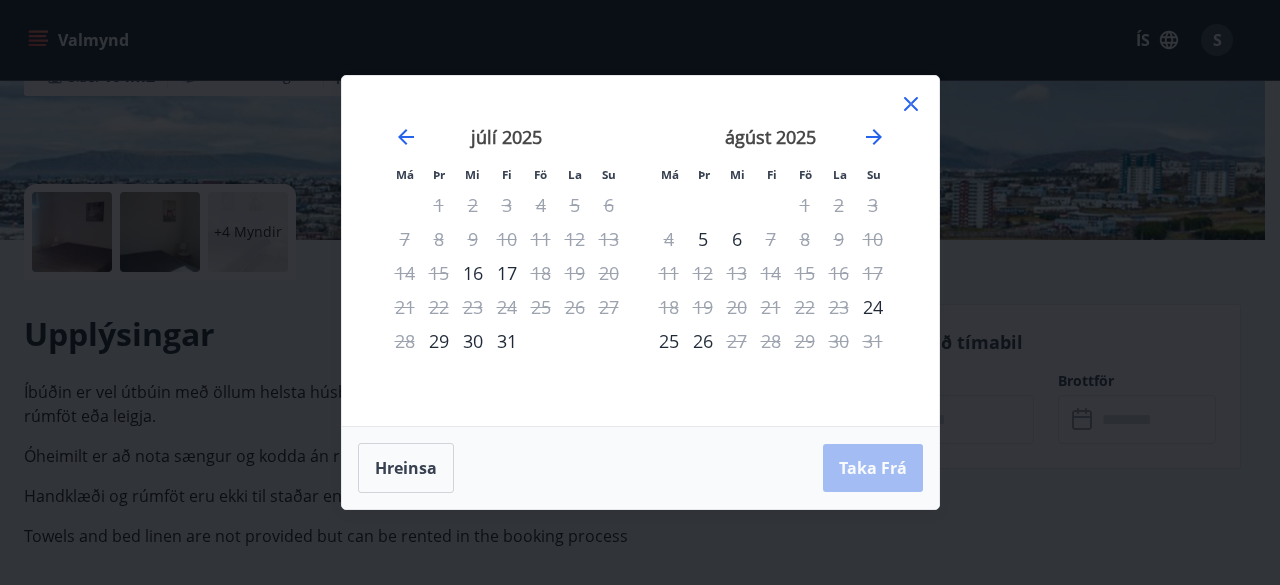 click 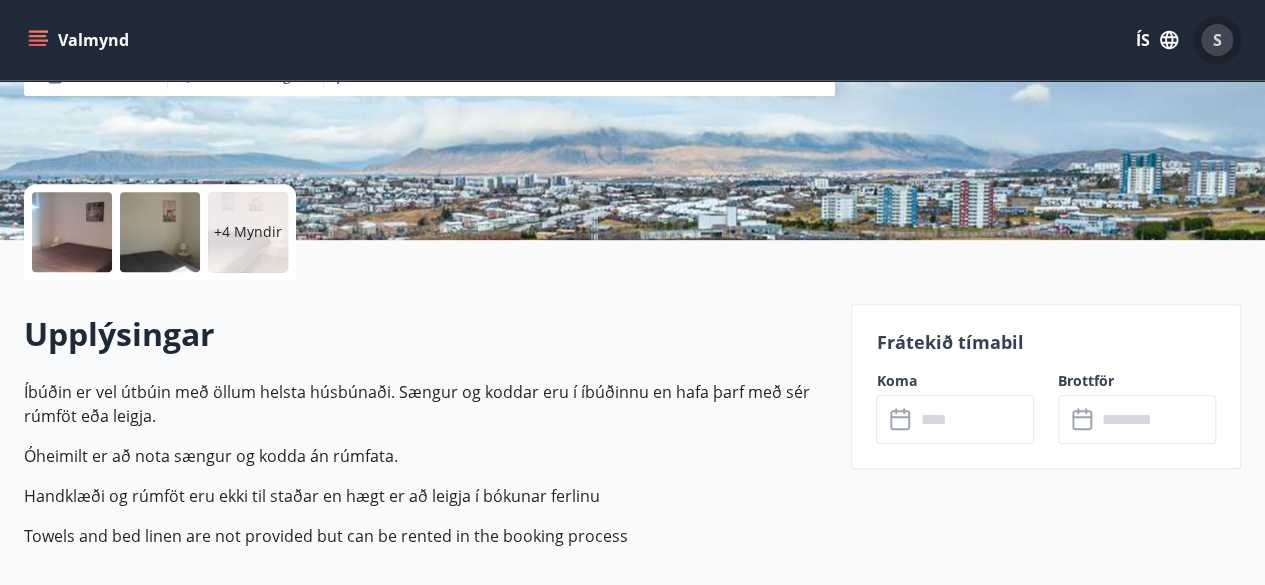 click on "S" at bounding box center [1217, 40] 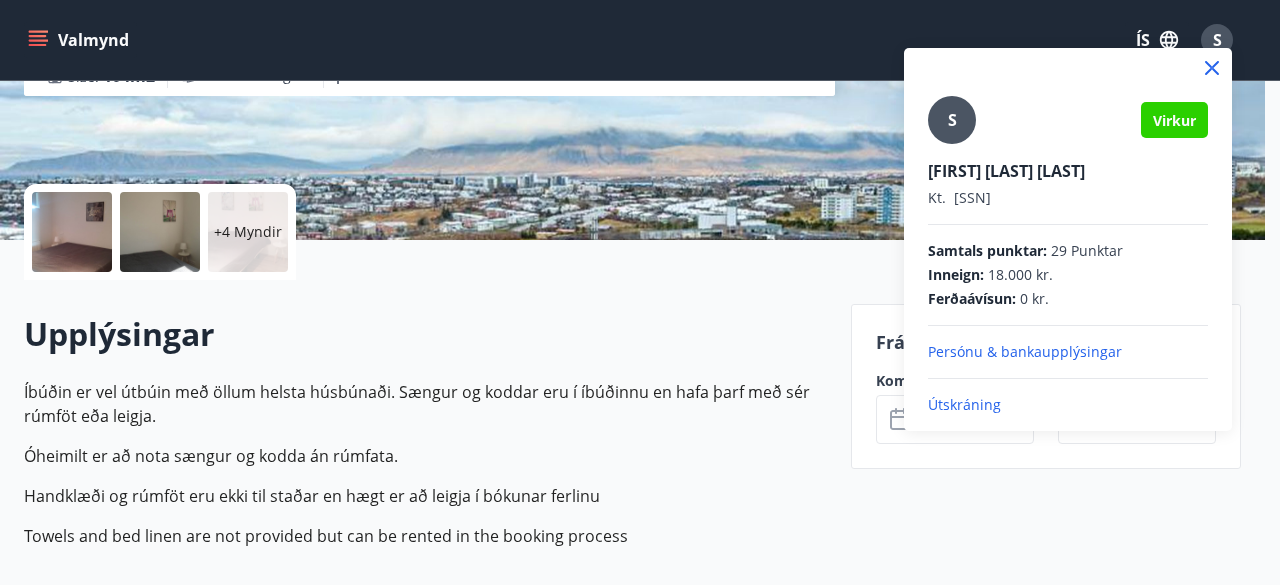 click on "Útskráning" at bounding box center [1068, 405] 